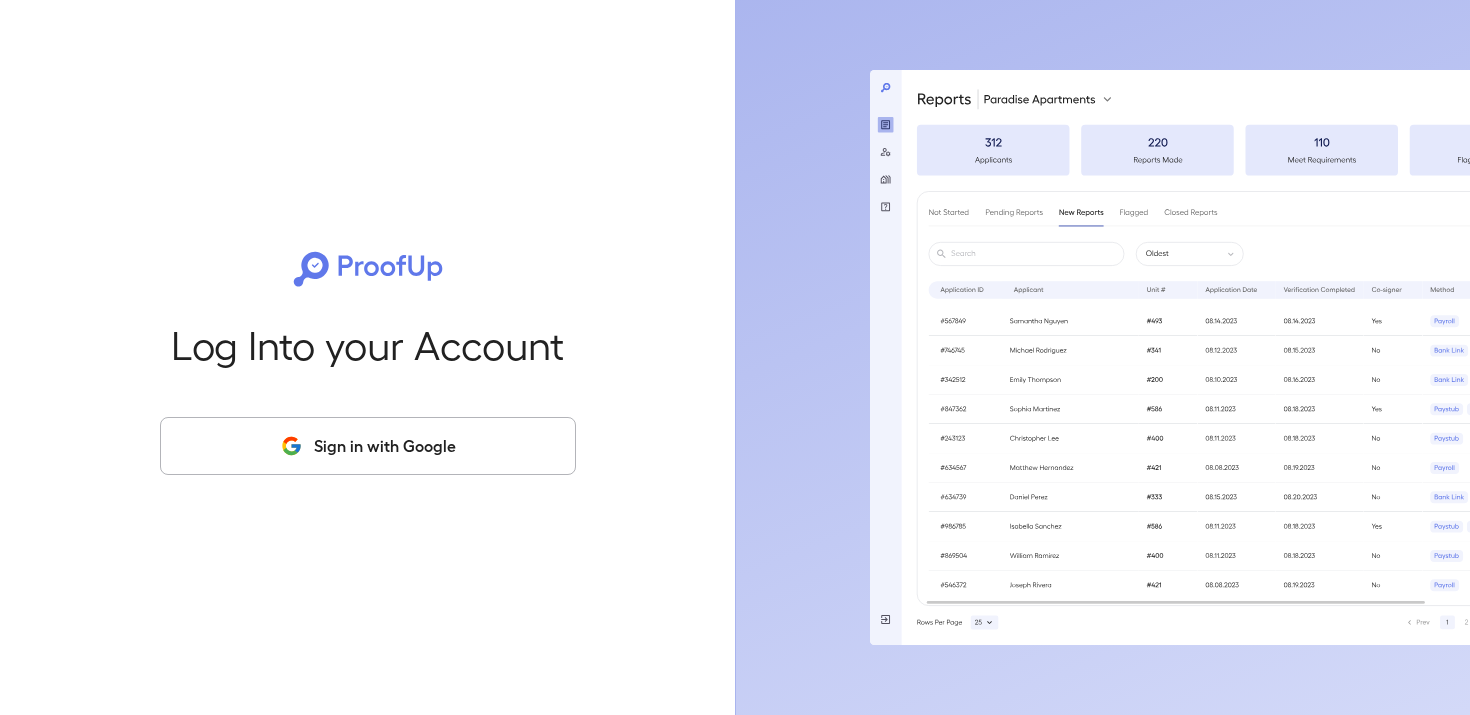scroll, scrollTop: 0, scrollLeft: 0, axis: both 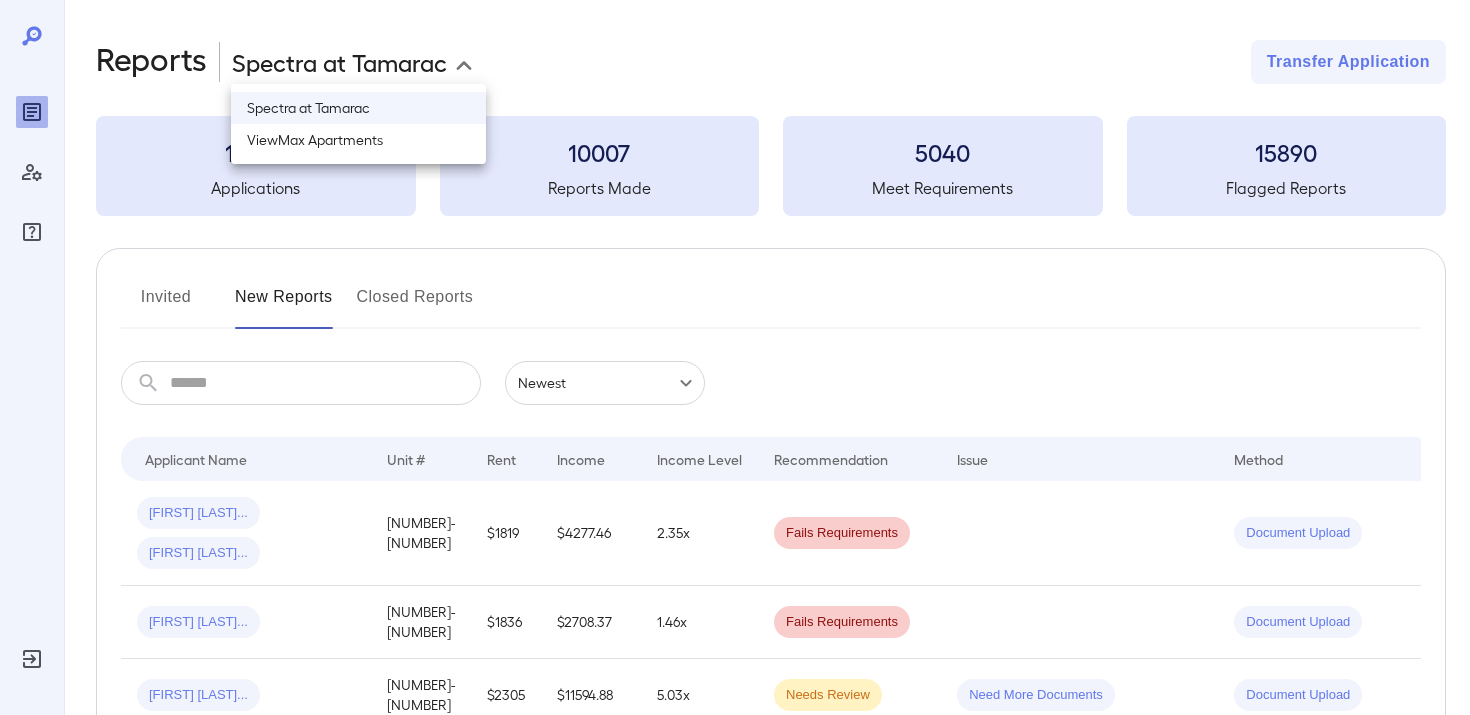 click on "**********" at bounding box center [735, 357] 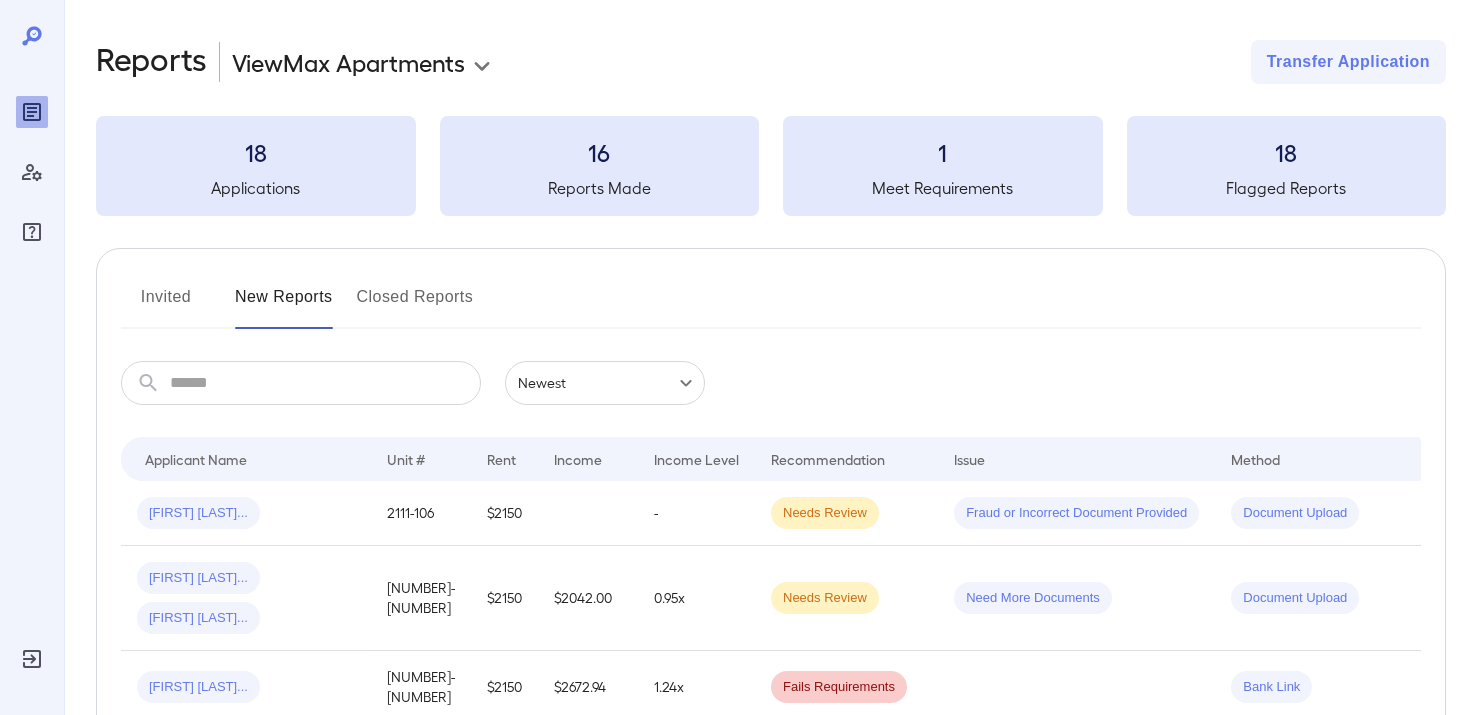 click on "Invited" at bounding box center (166, 305) 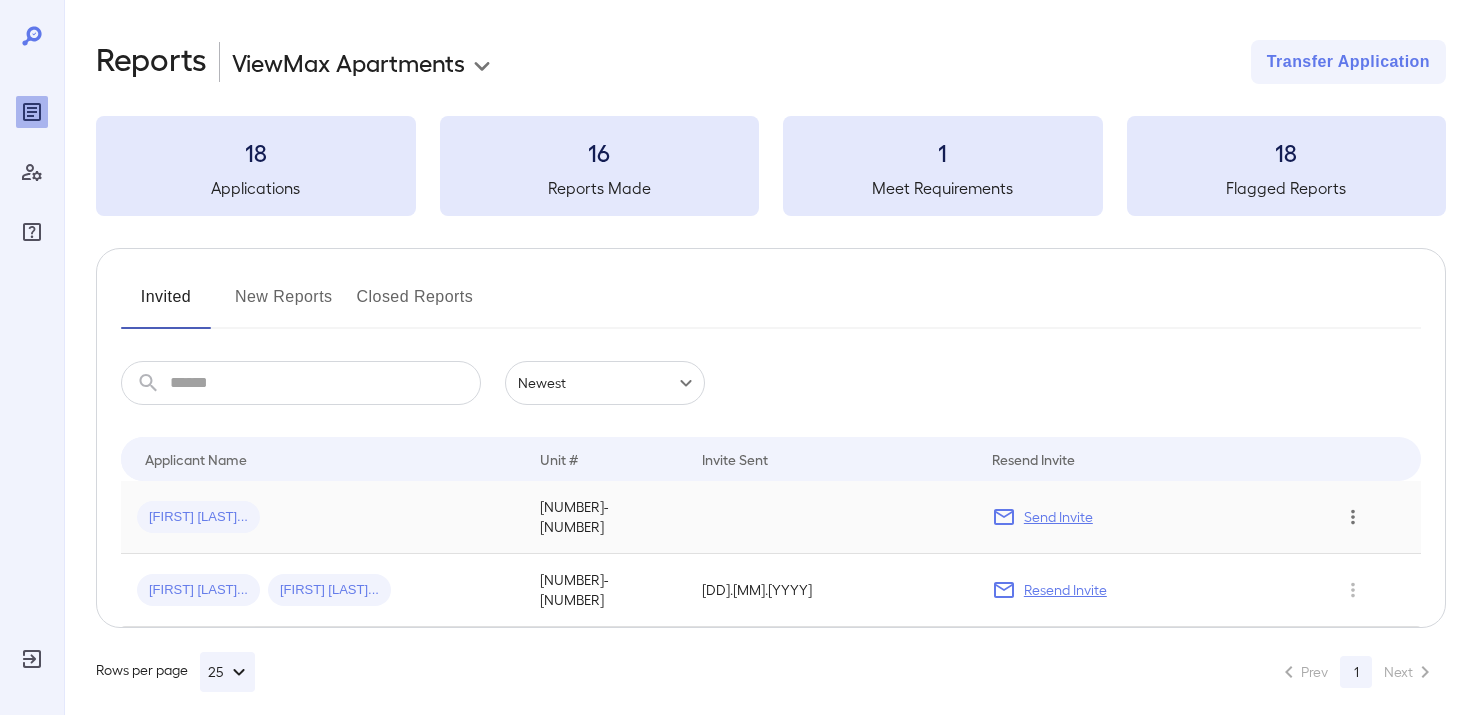 click at bounding box center (1353, 517) 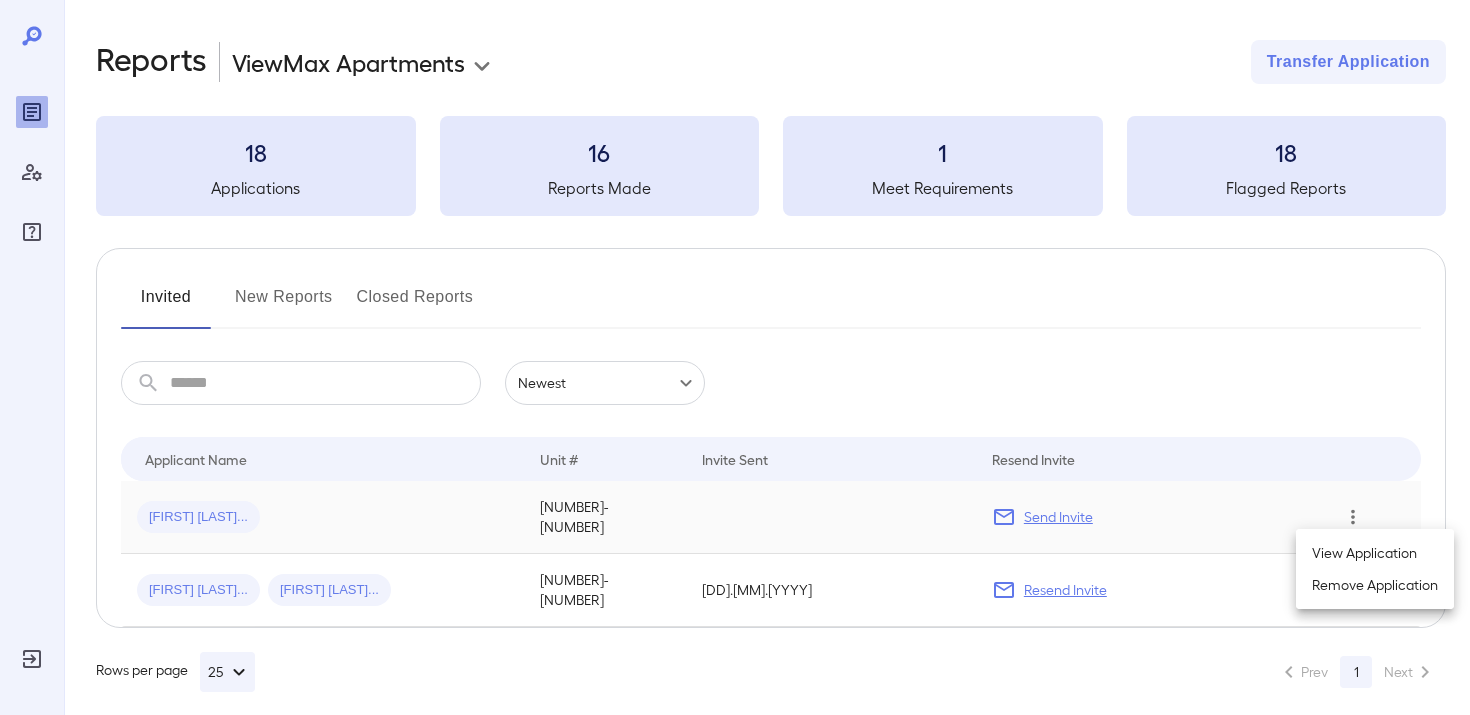 click at bounding box center [735, 357] 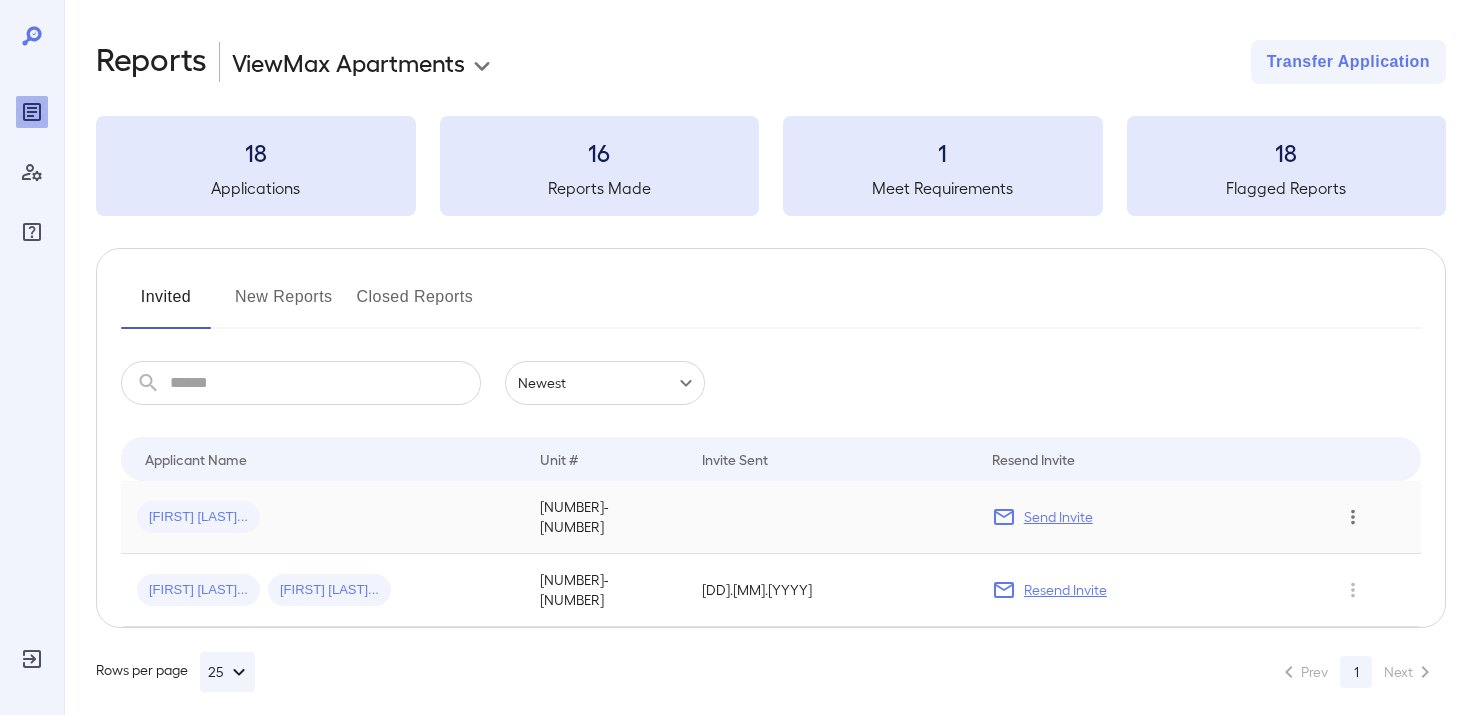 type 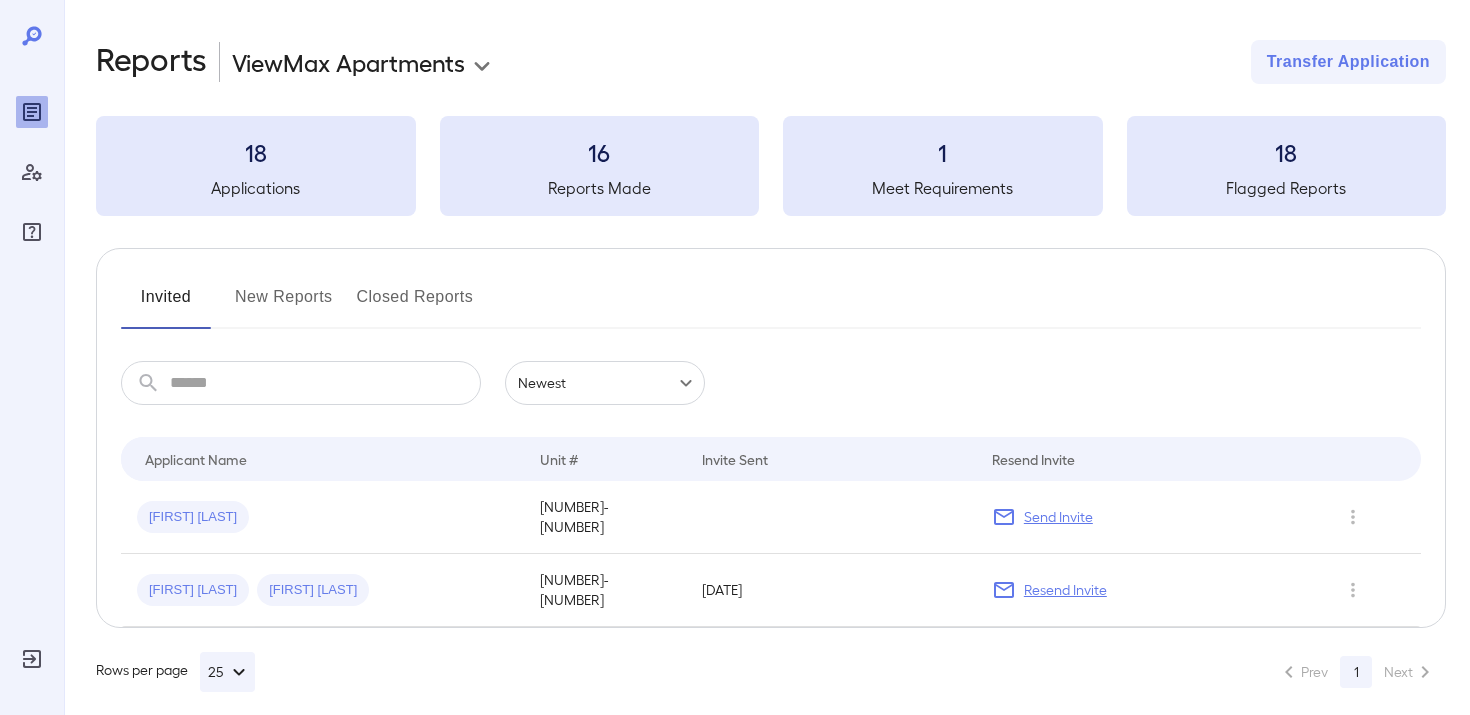 scroll, scrollTop: 0, scrollLeft: 0, axis: both 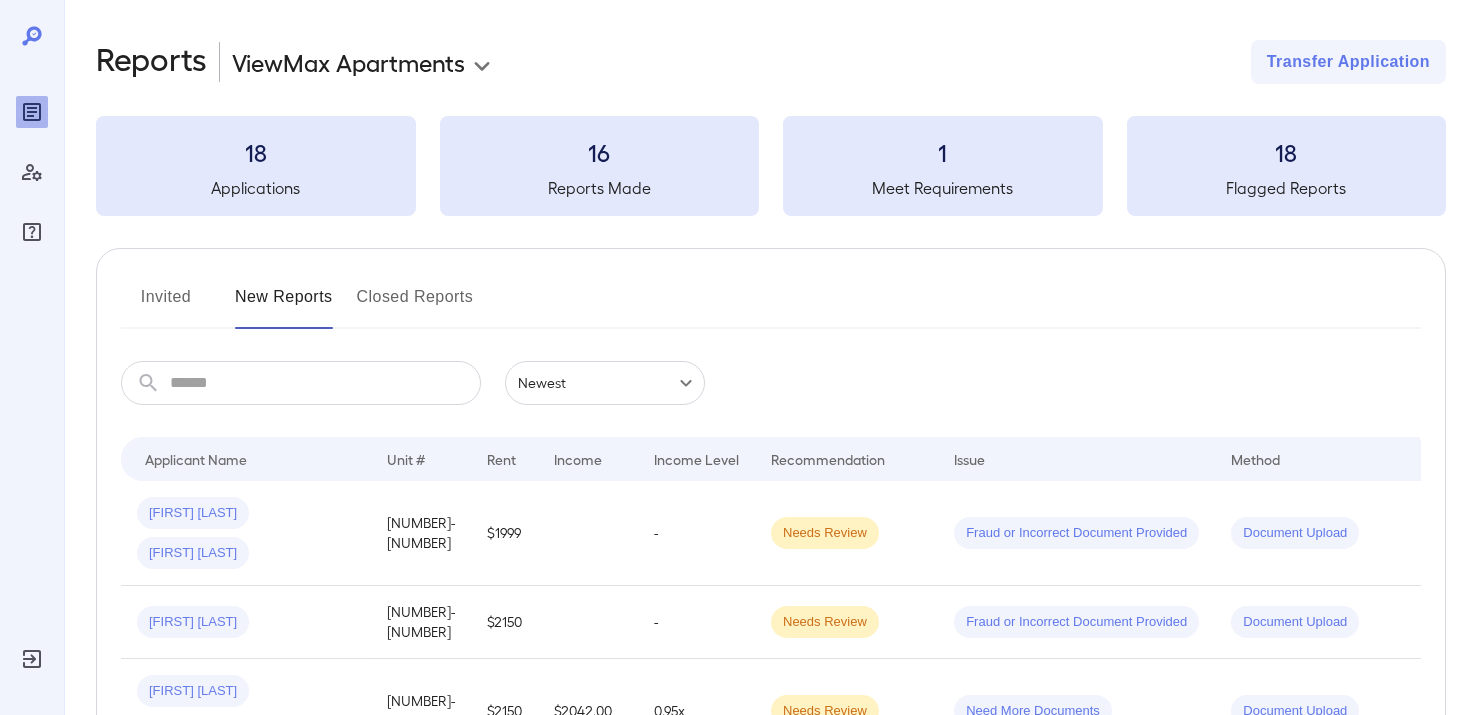 click on "Closed Reports" at bounding box center [415, 305] 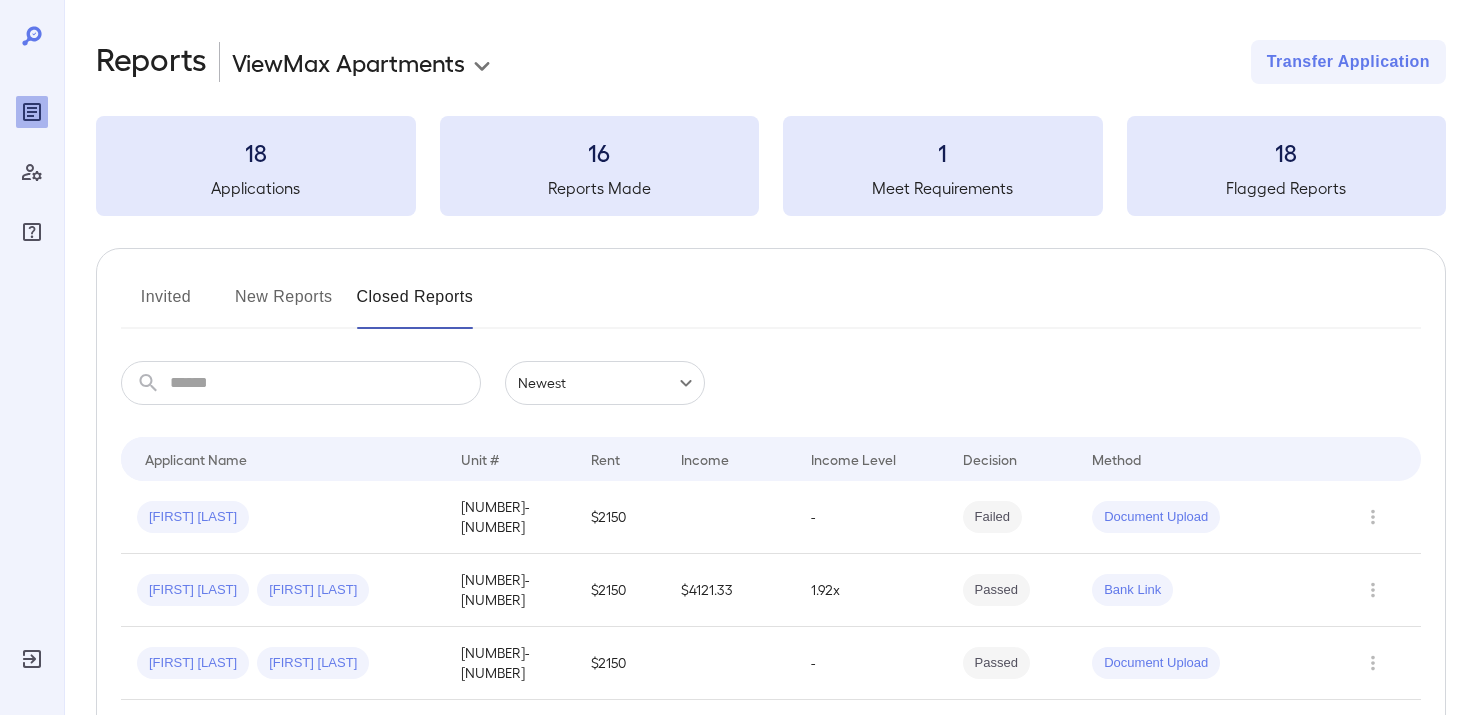 click on "New Reports" at bounding box center (284, 305) 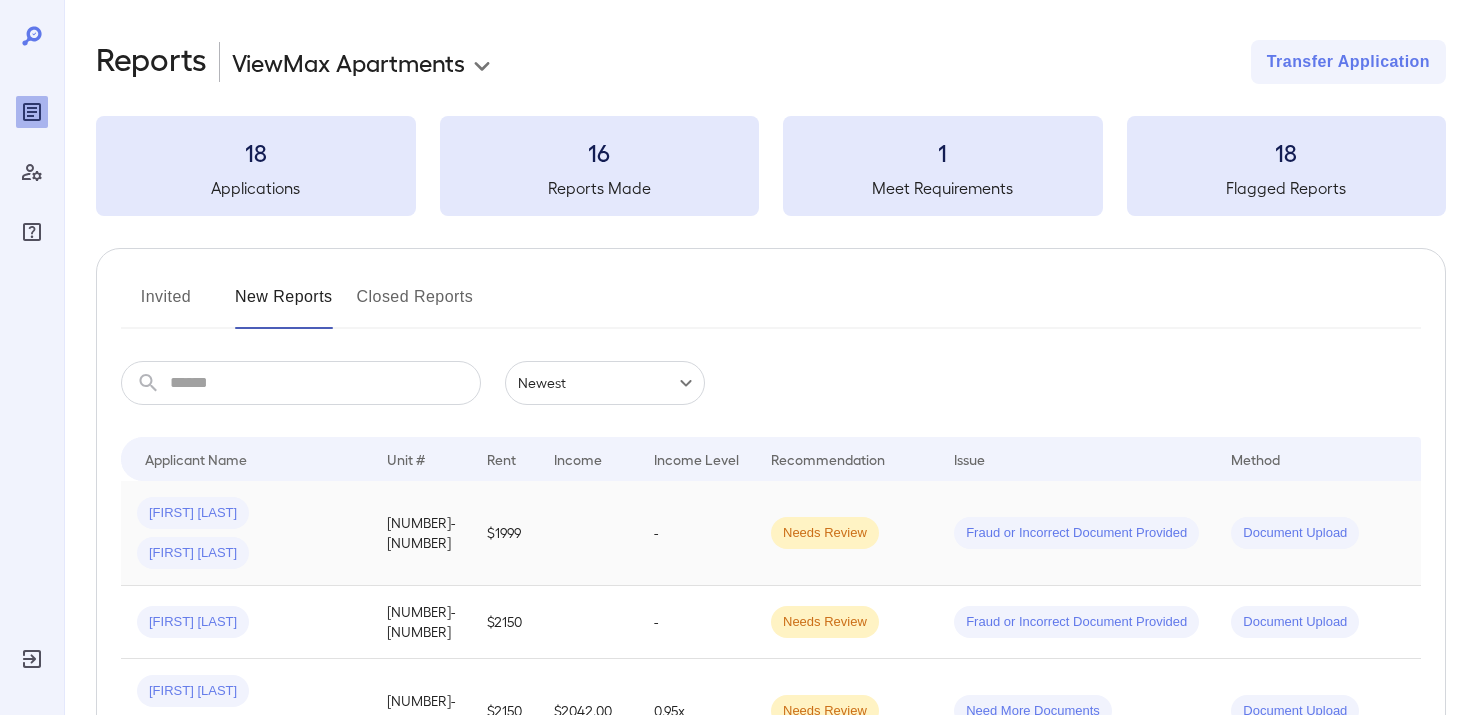 click on "-" at bounding box center [696, 533] 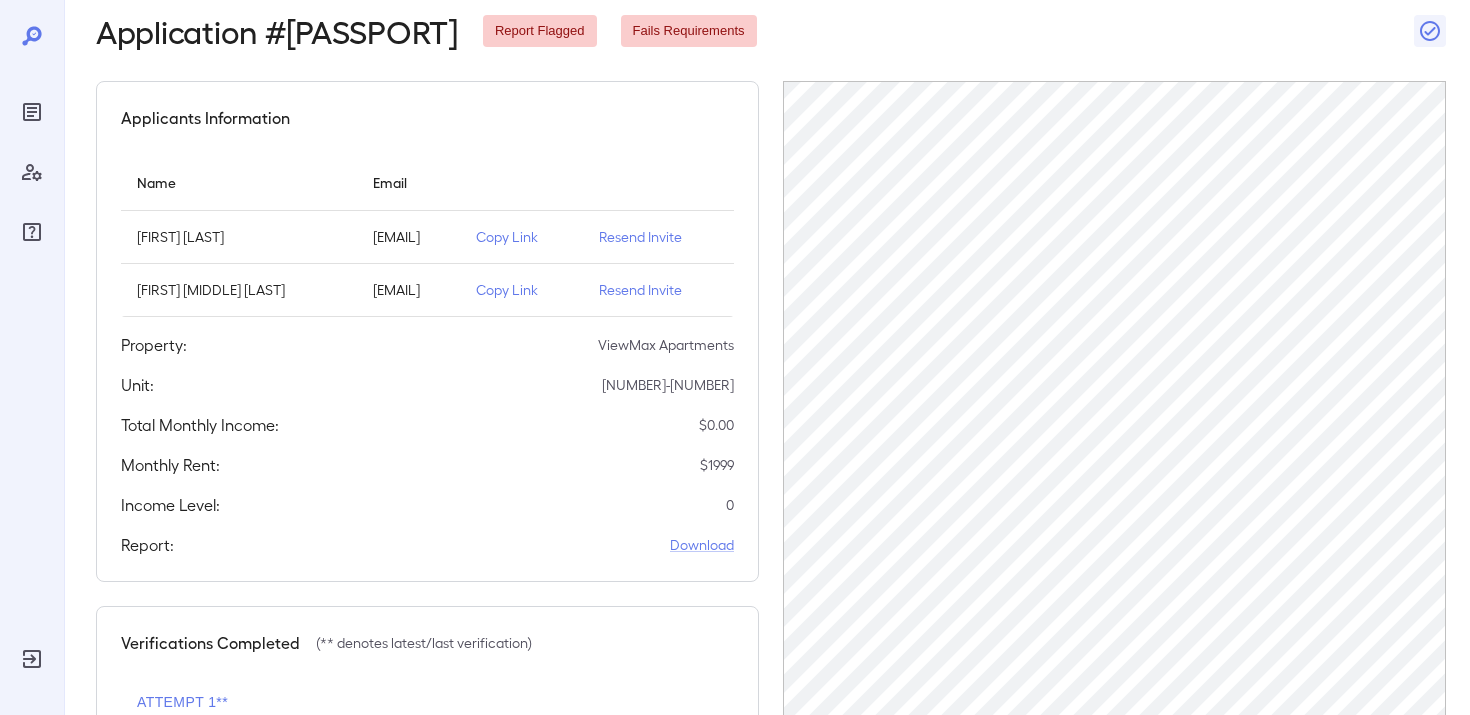 scroll, scrollTop: 0, scrollLeft: 0, axis: both 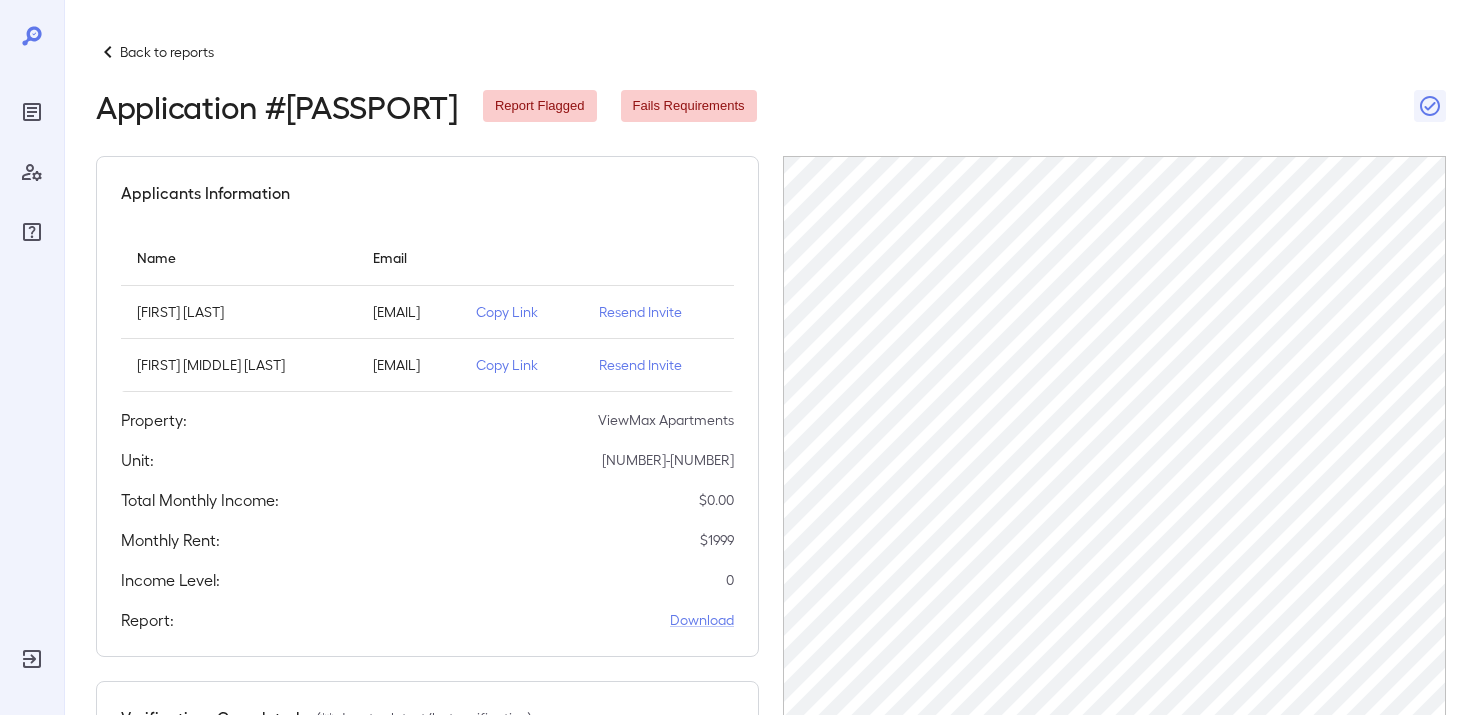 click at bounding box center (108, 52) 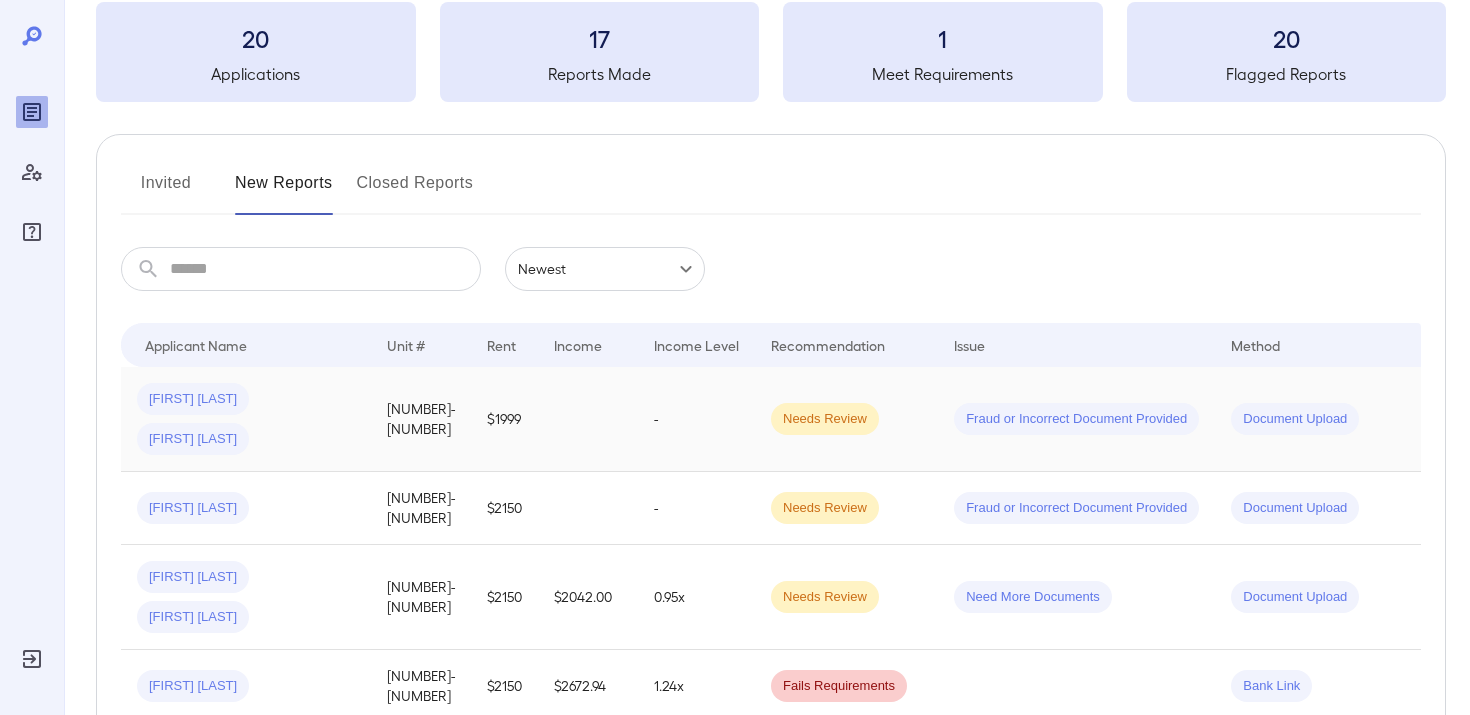 scroll, scrollTop: 119, scrollLeft: 0, axis: vertical 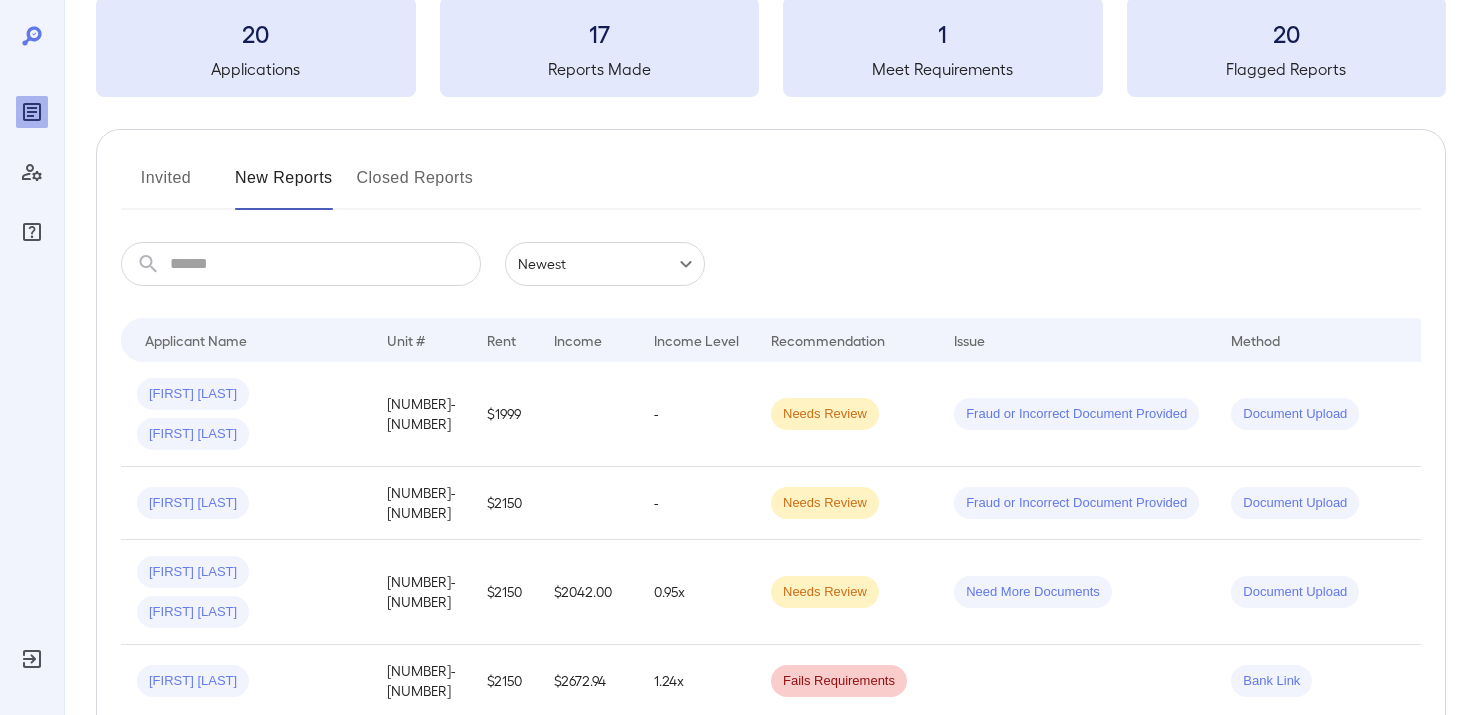 click on "Invited" at bounding box center (166, 186) 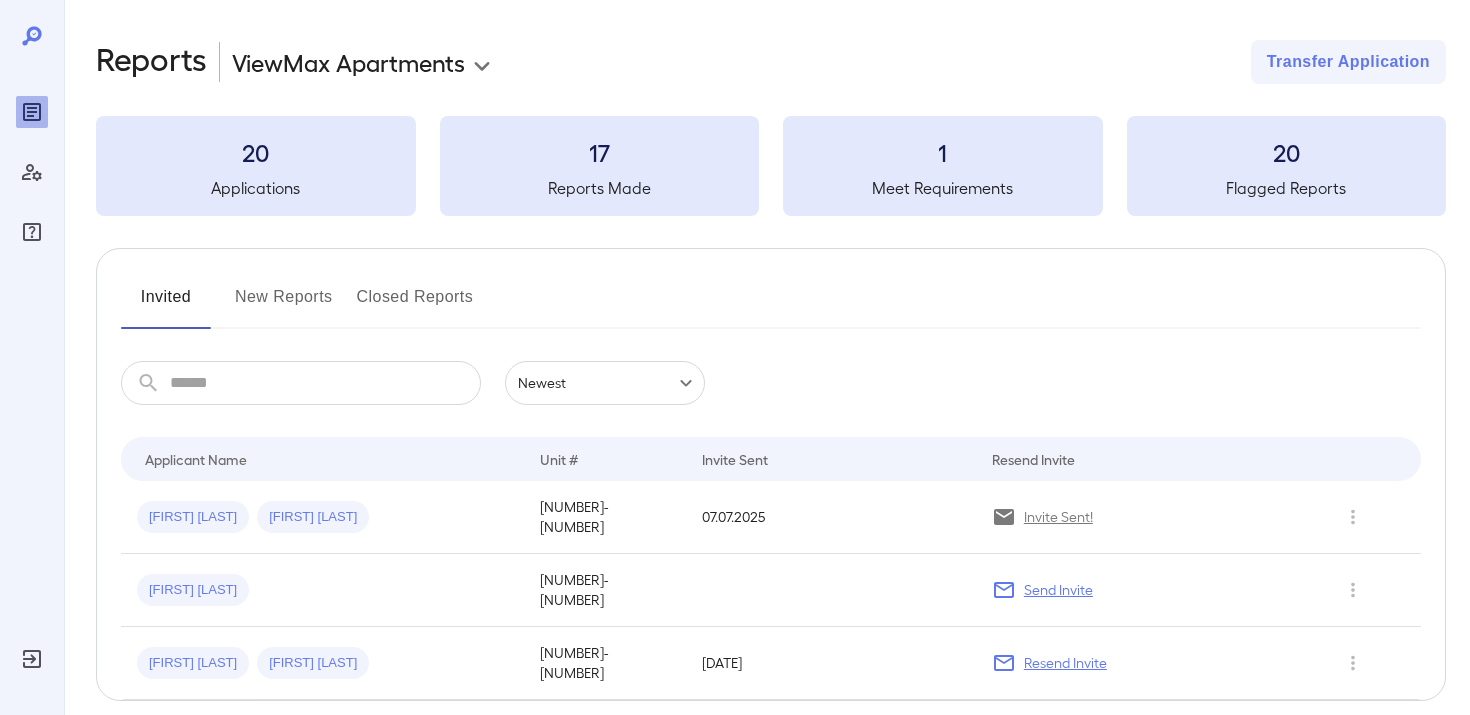 scroll, scrollTop: 37, scrollLeft: 0, axis: vertical 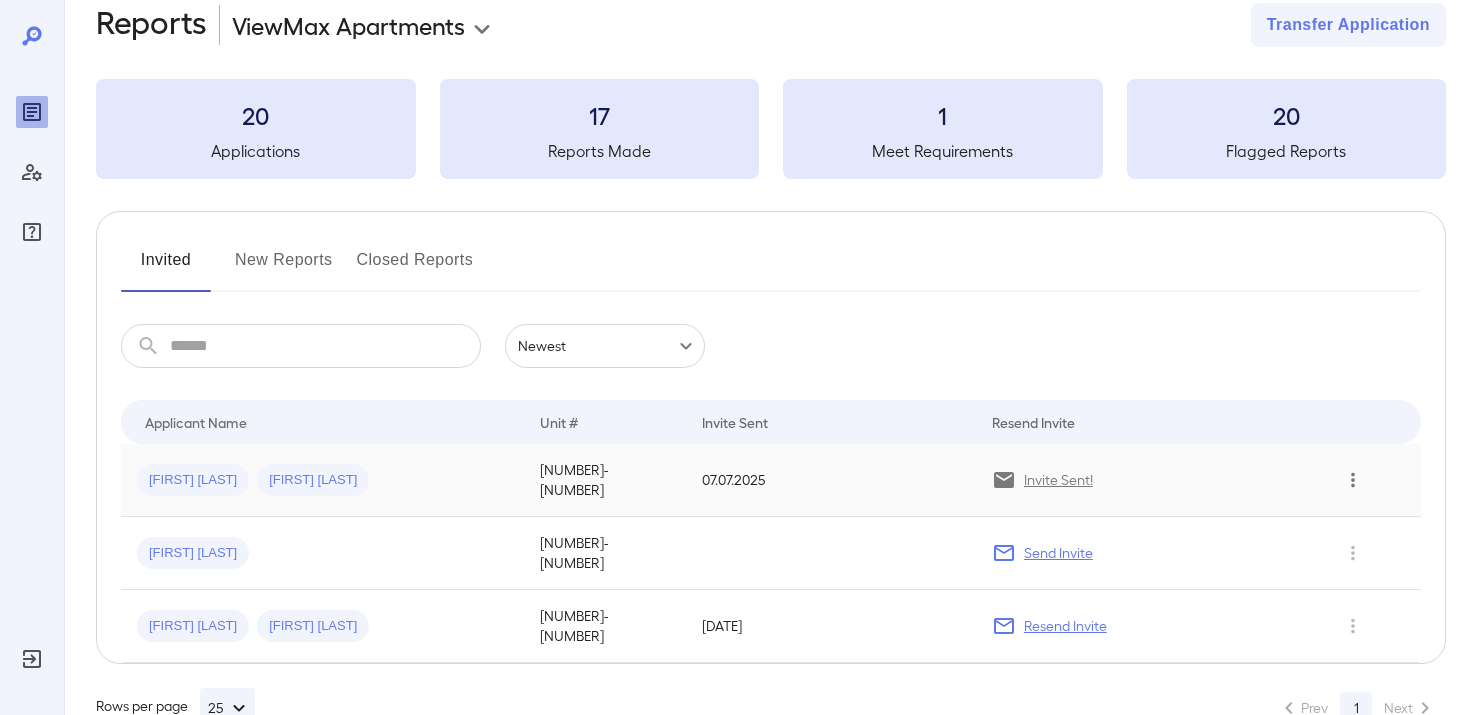 click at bounding box center (1353, 480) 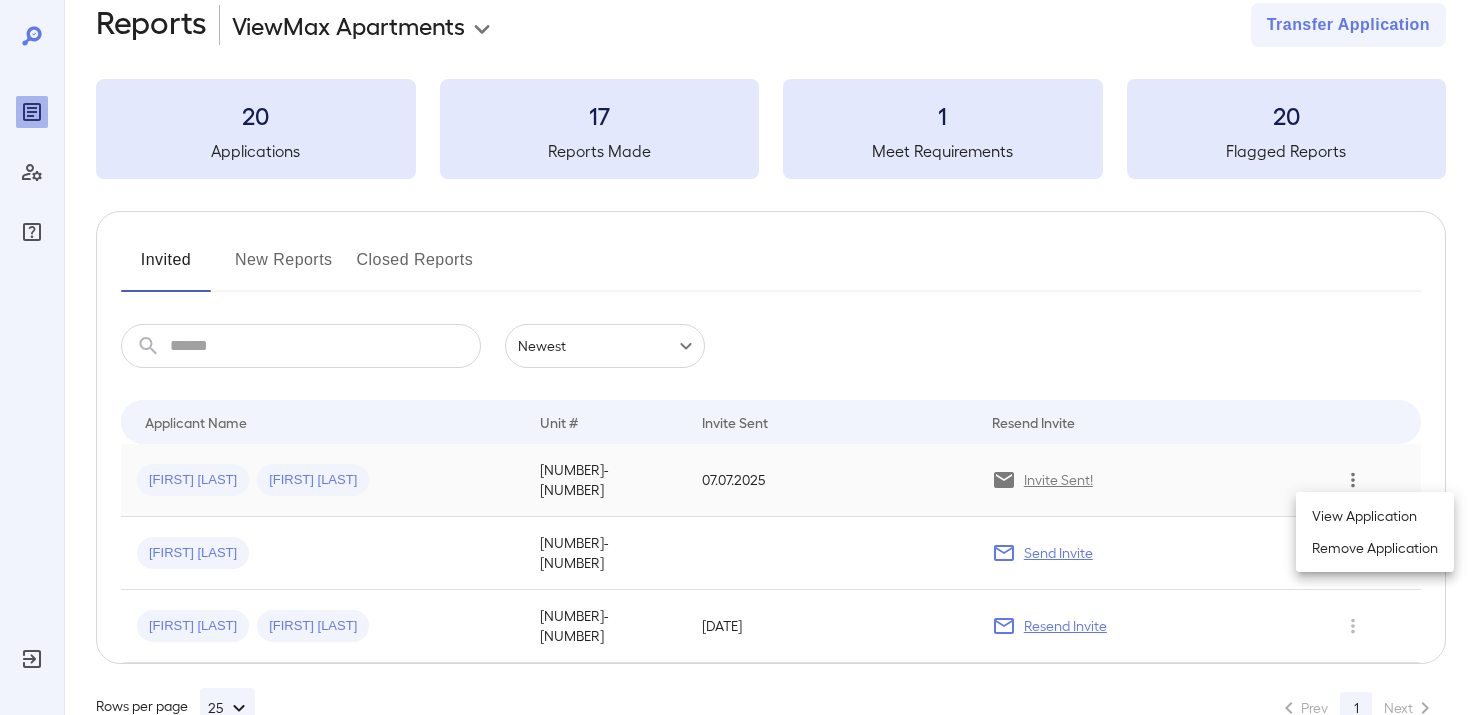 click on "View Application" at bounding box center [1375, 516] 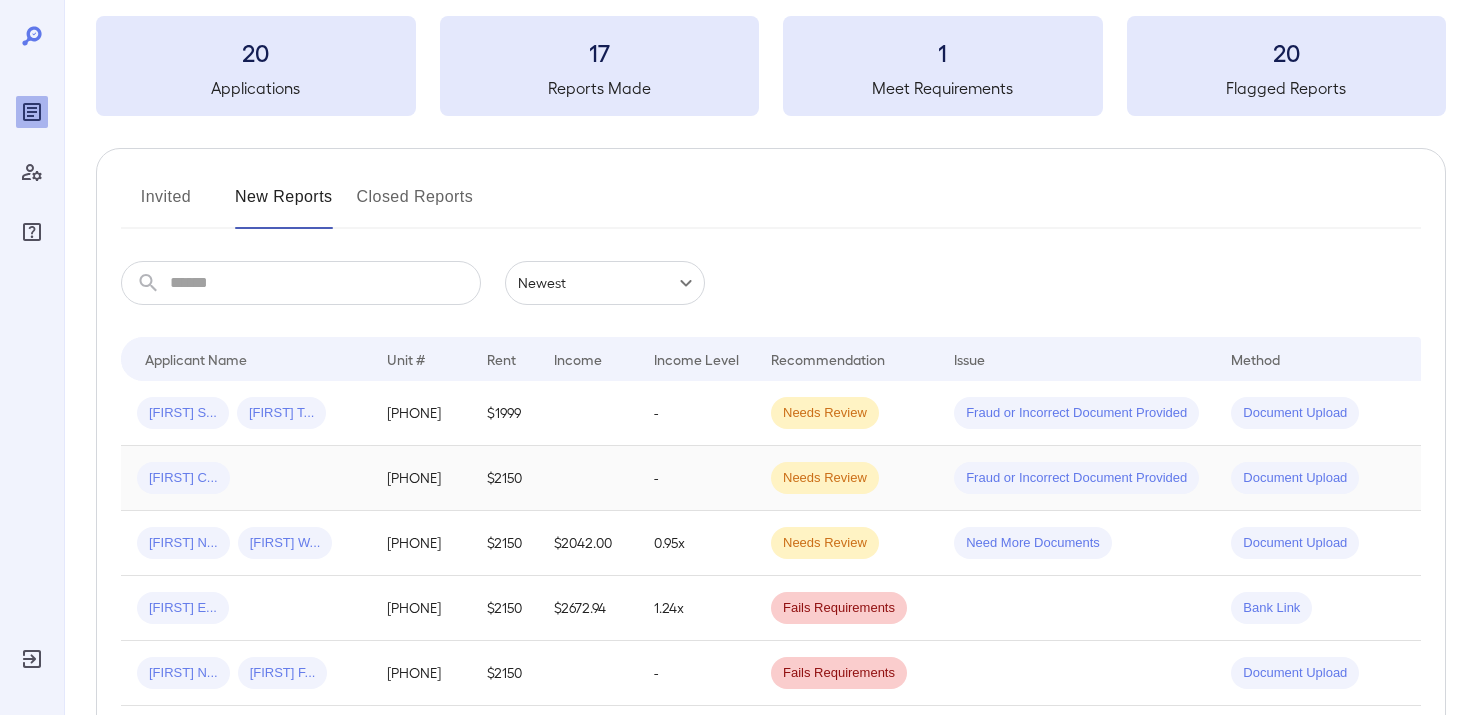 scroll, scrollTop: 101, scrollLeft: 0, axis: vertical 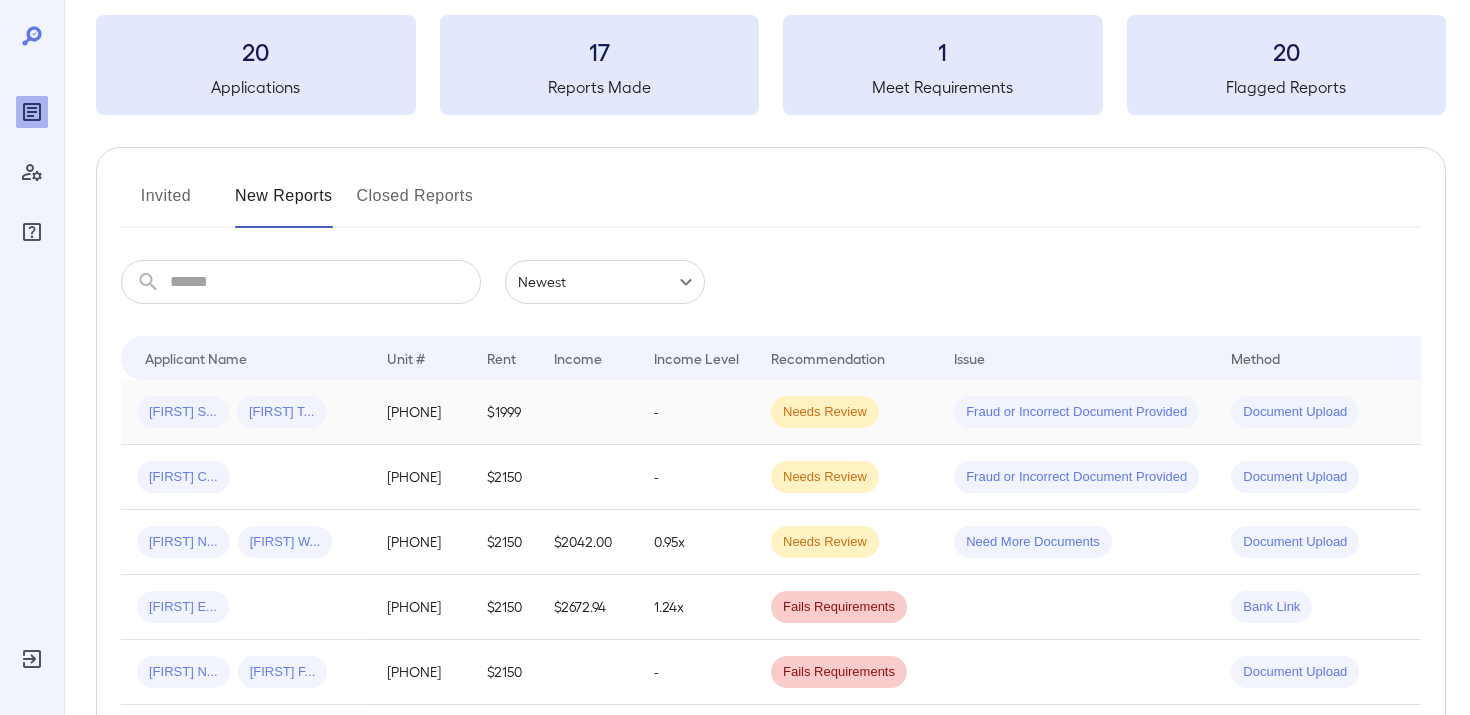 click at bounding box center (588, 412) 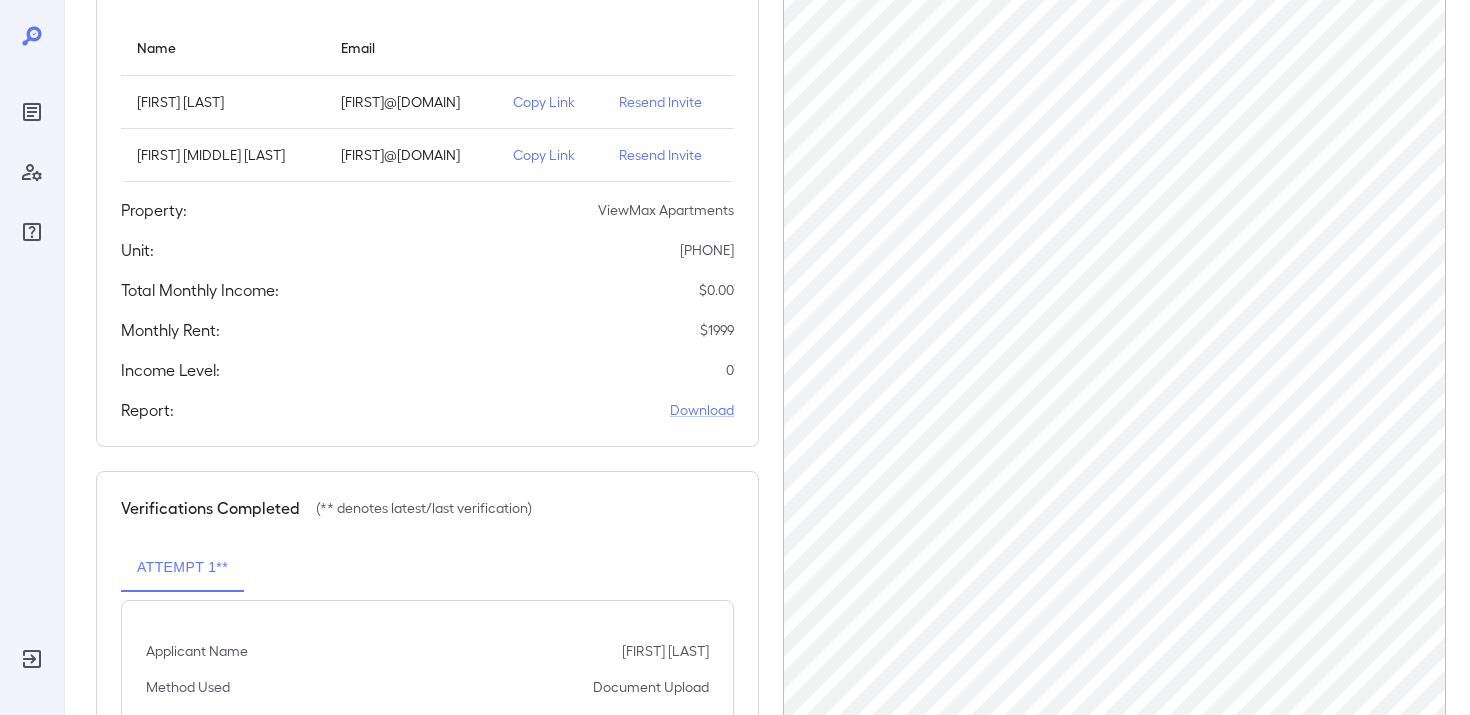 scroll, scrollTop: 216, scrollLeft: 0, axis: vertical 